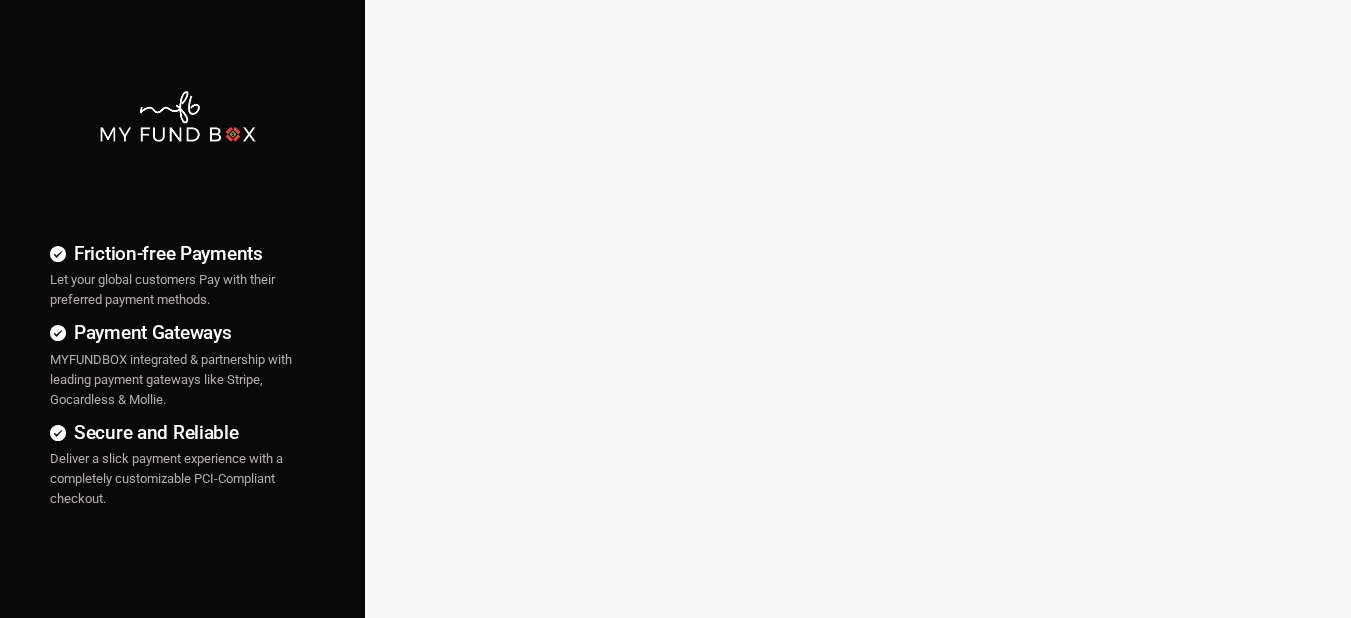 scroll, scrollTop: 0, scrollLeft: 0, axis: both 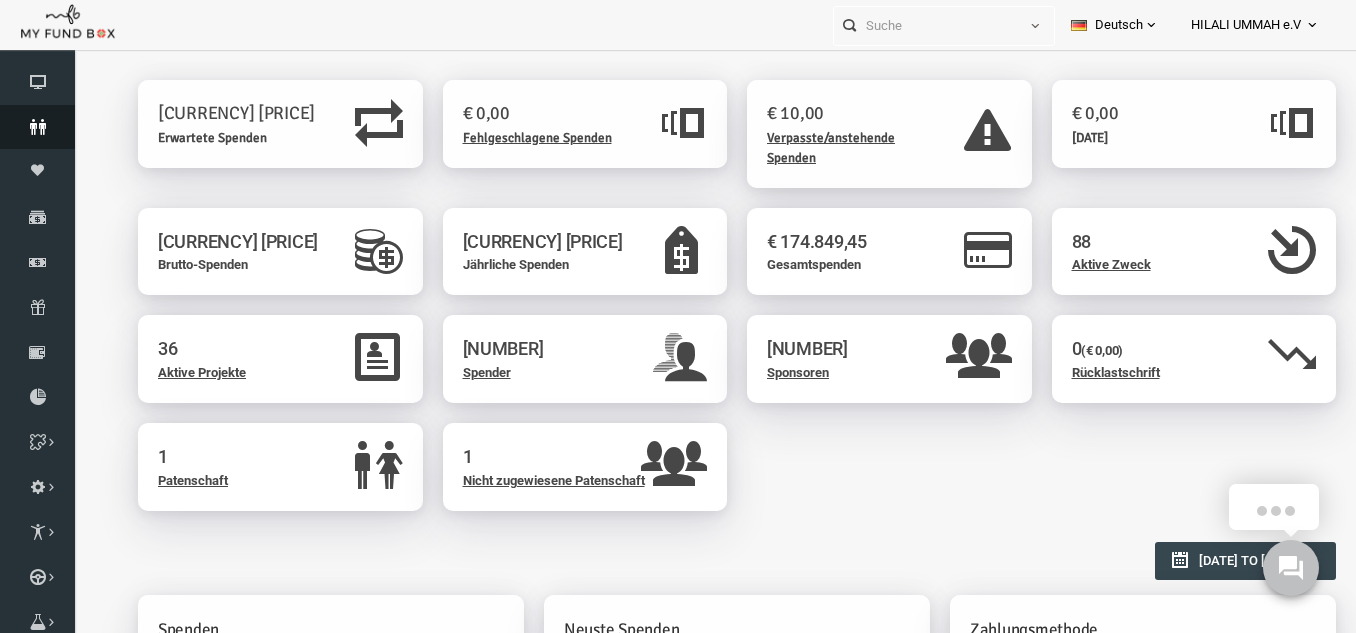 click on "Spender" at bounding box center (37, 127) 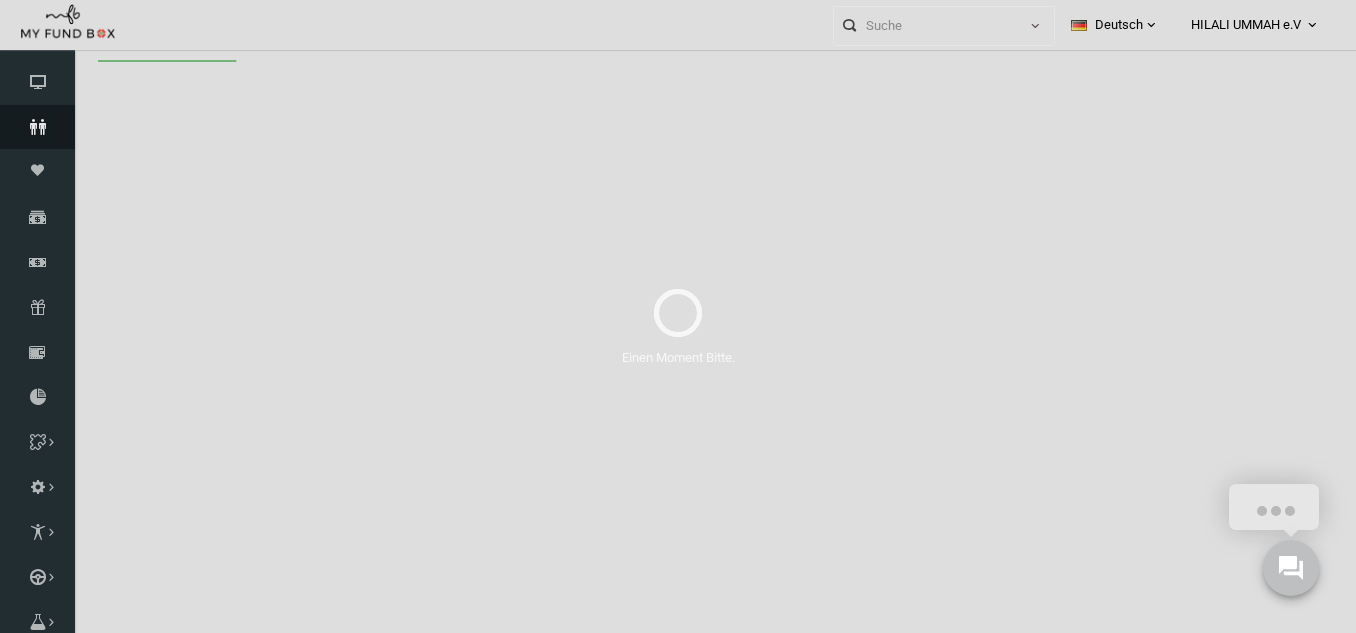 scroll, scrollTop: 0, scrollLeft: 0, axis: both 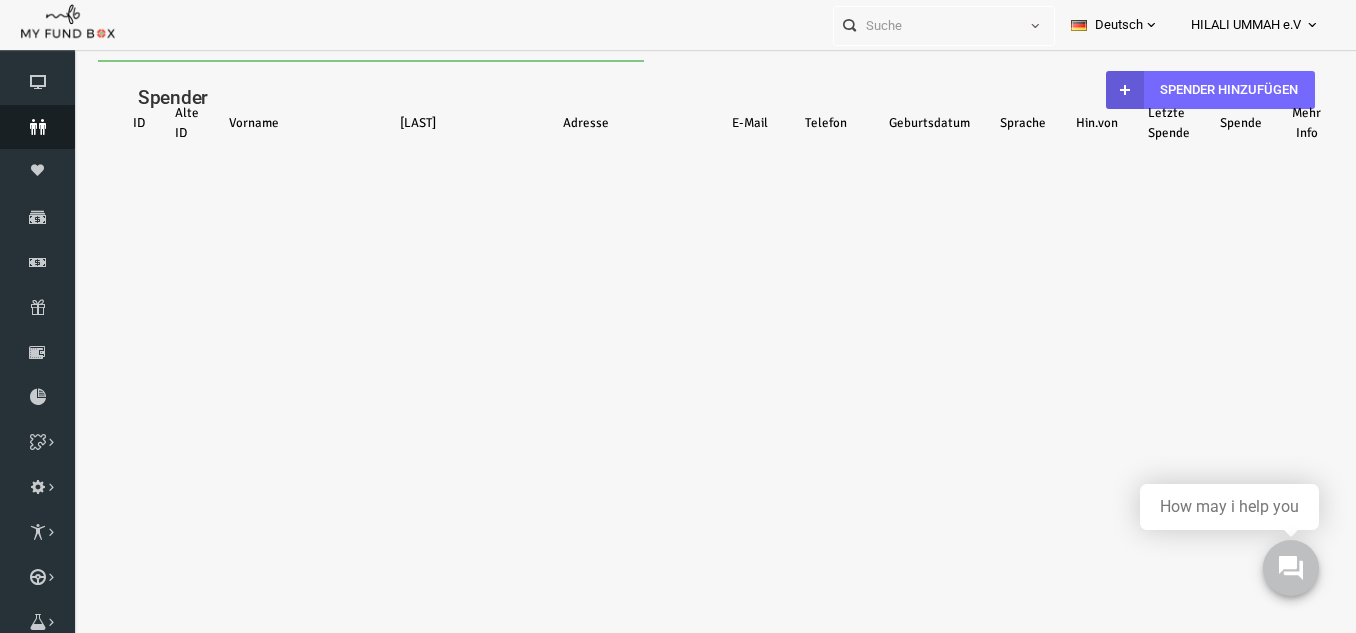 select on "100" 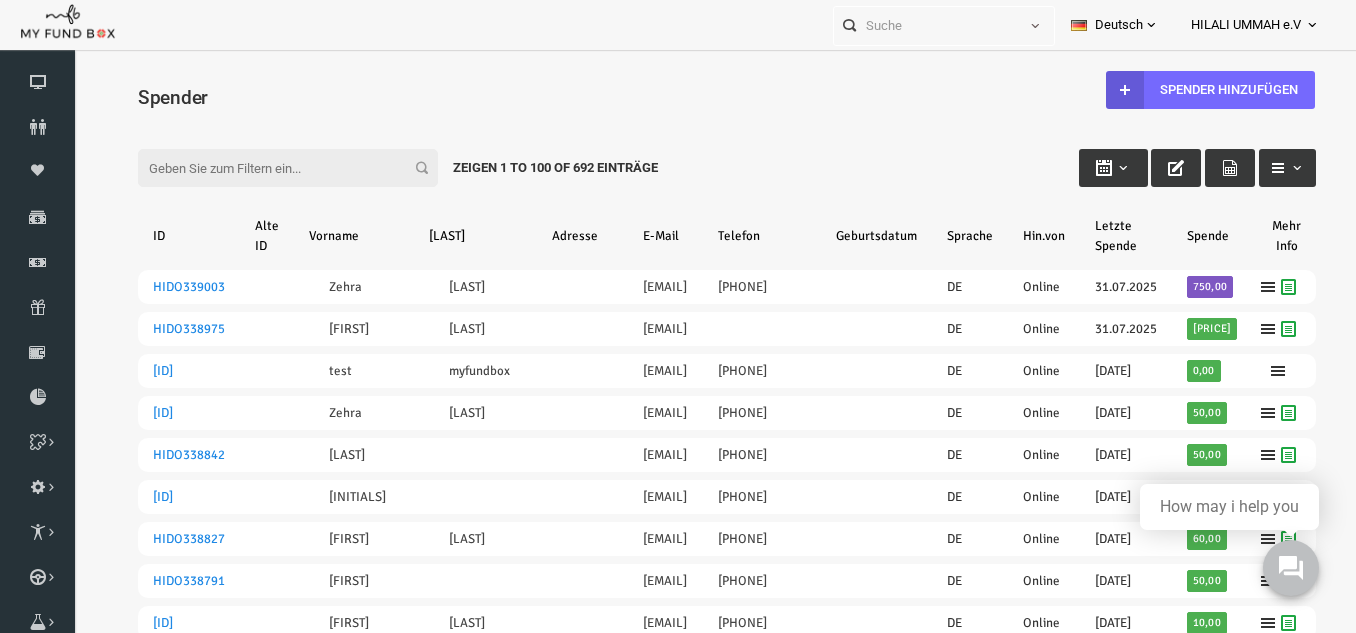 click on "Filter:" at bounding box center (261, 168) 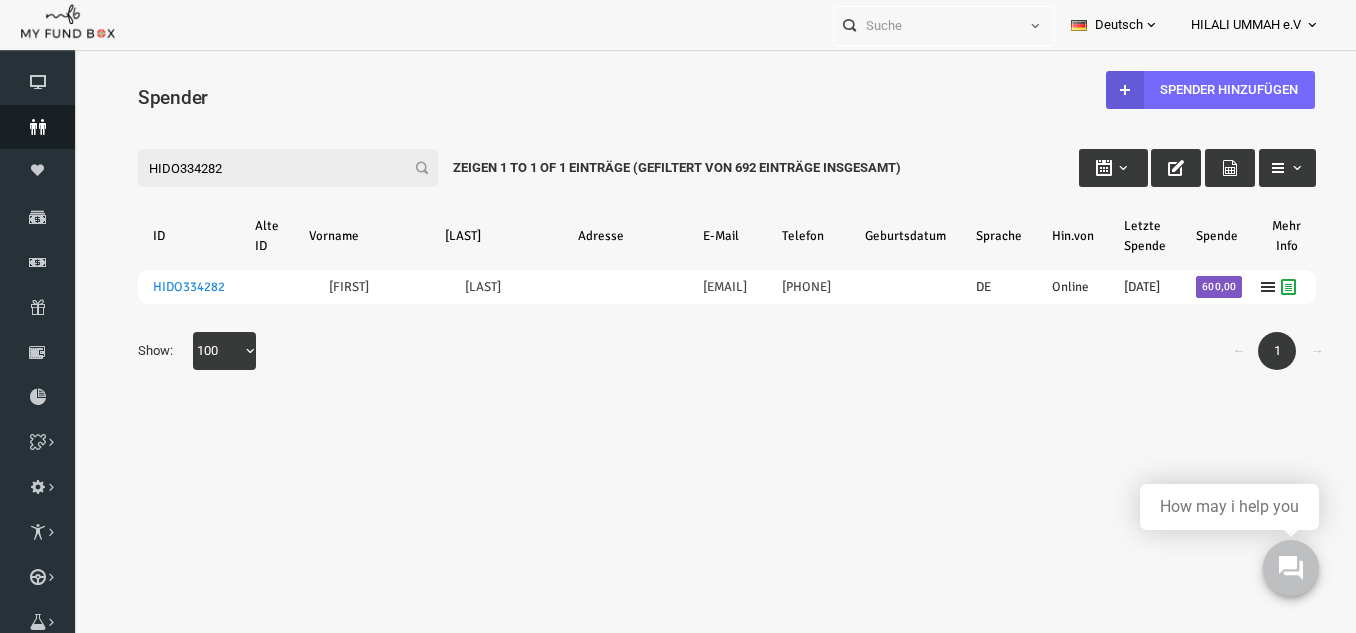 type on "HIDO334282" 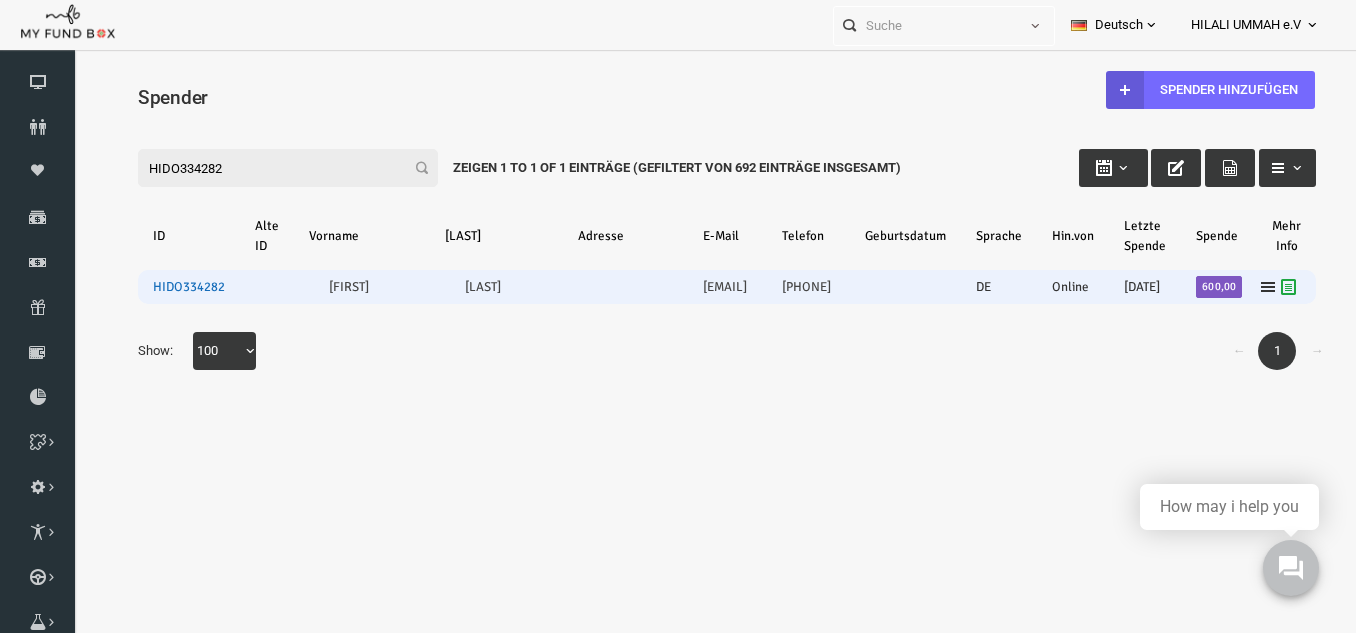 click on "HIDO334282" at bounding box center (162, 287) 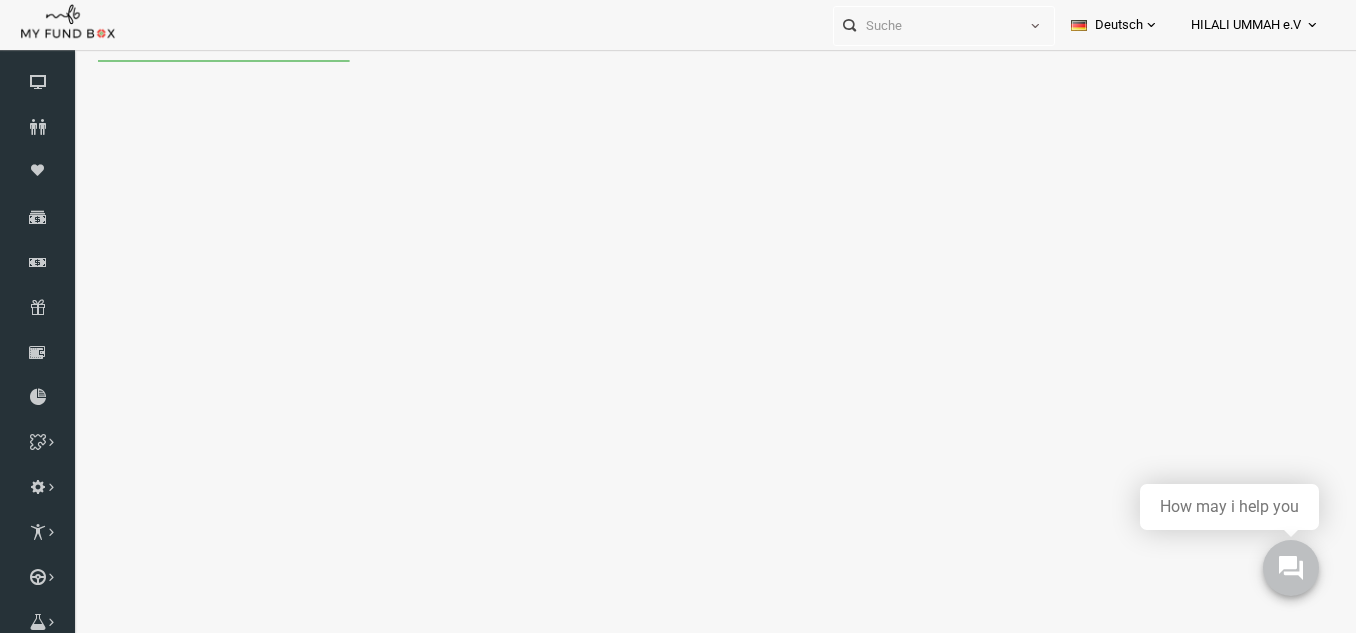 scroll, scrollTop: 0, scrollLeft: 0, axis: both 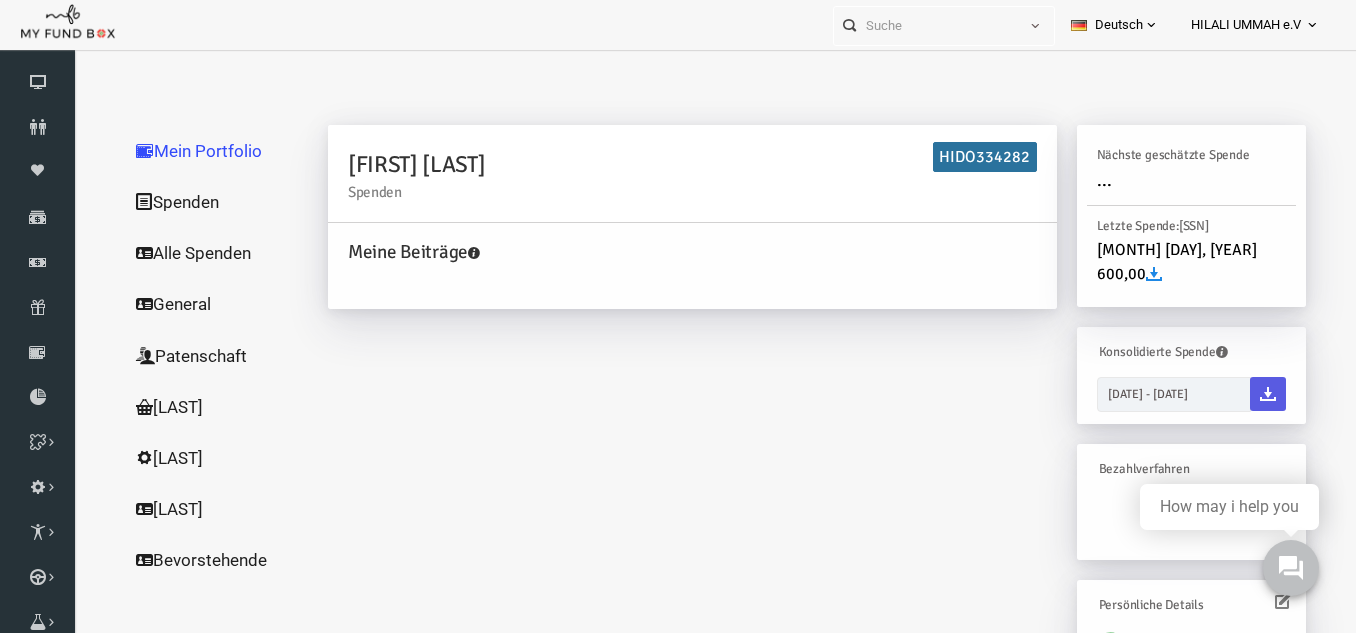 click on "Spenden" at bounding box center [191, 202] 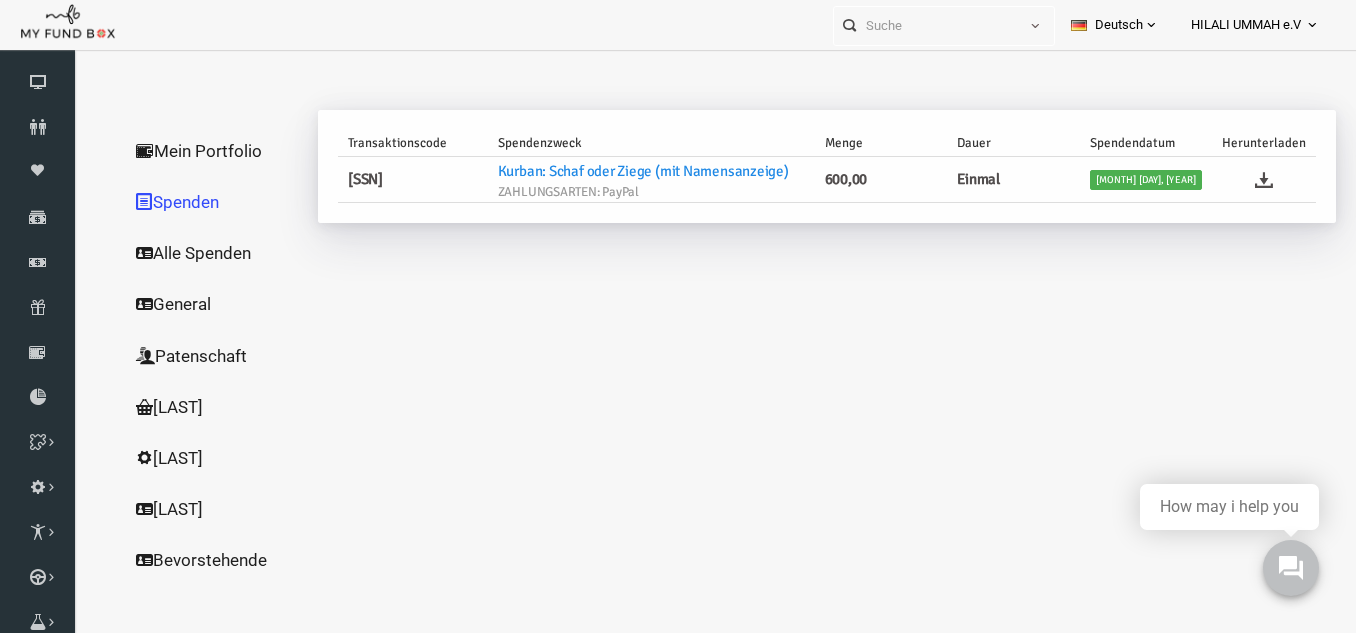 click on "Deutsch" at bounding box center (1115, 25) 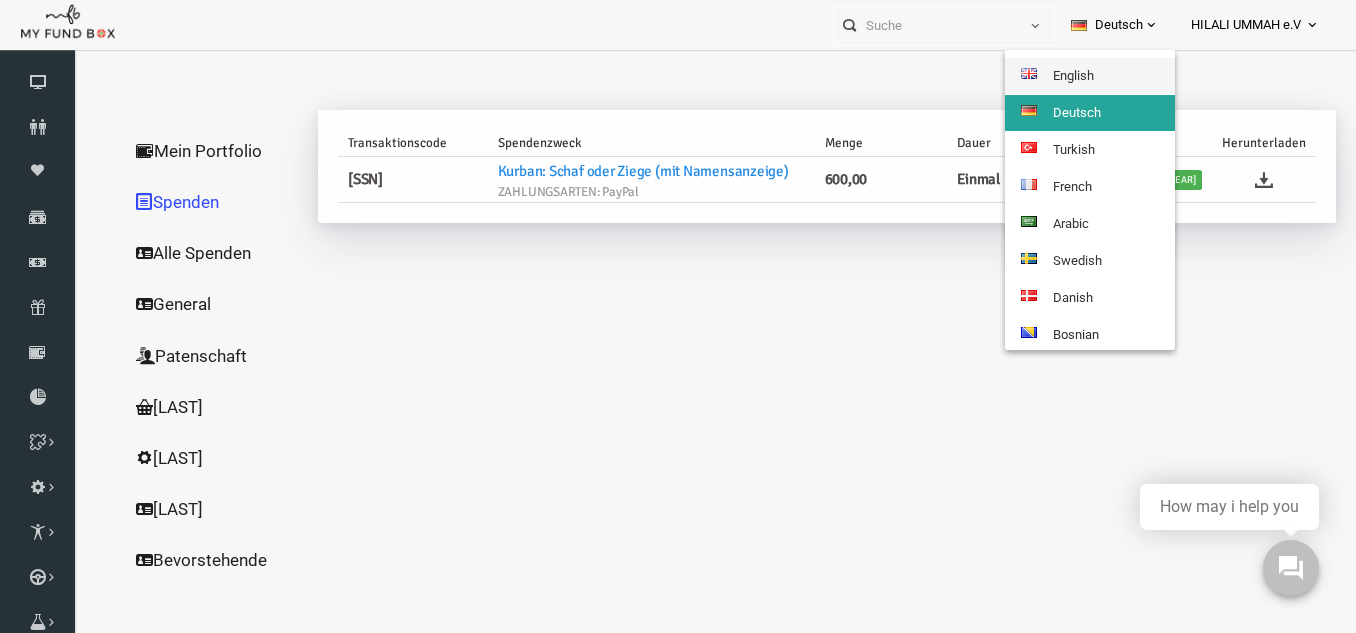 click on "English" at bounding box center [1090, 76] 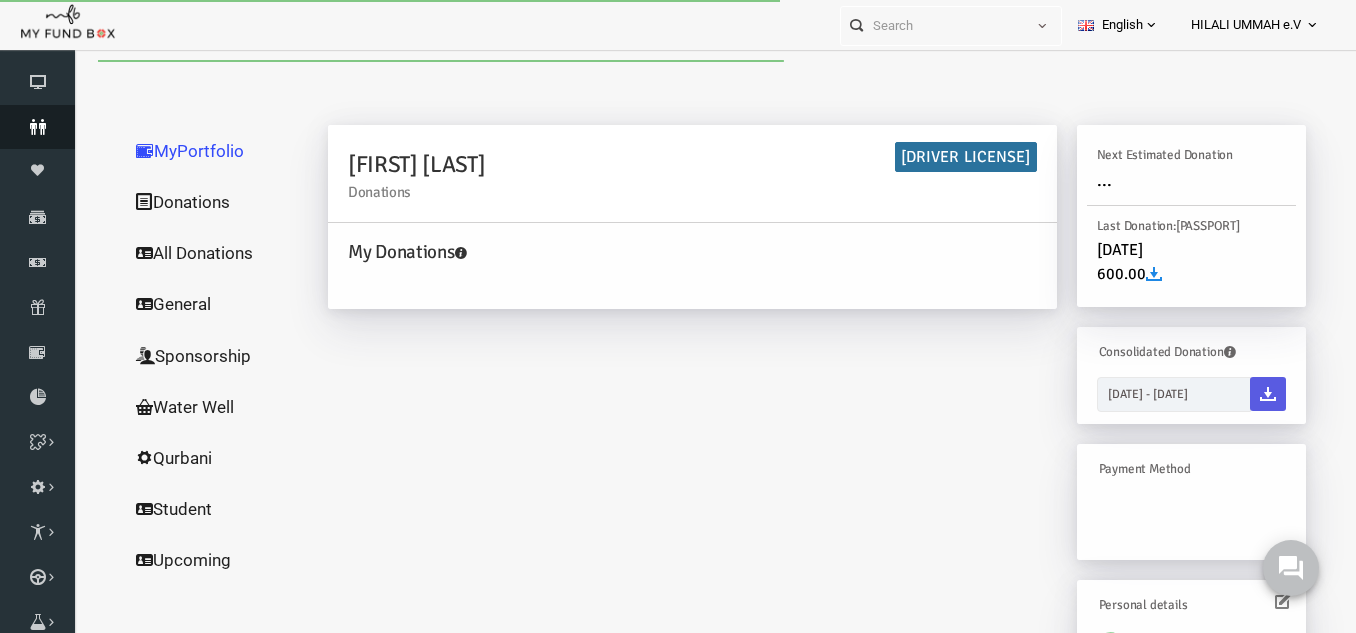 scroll, scrollTop: 0, scrollLeft: 0, axis: both 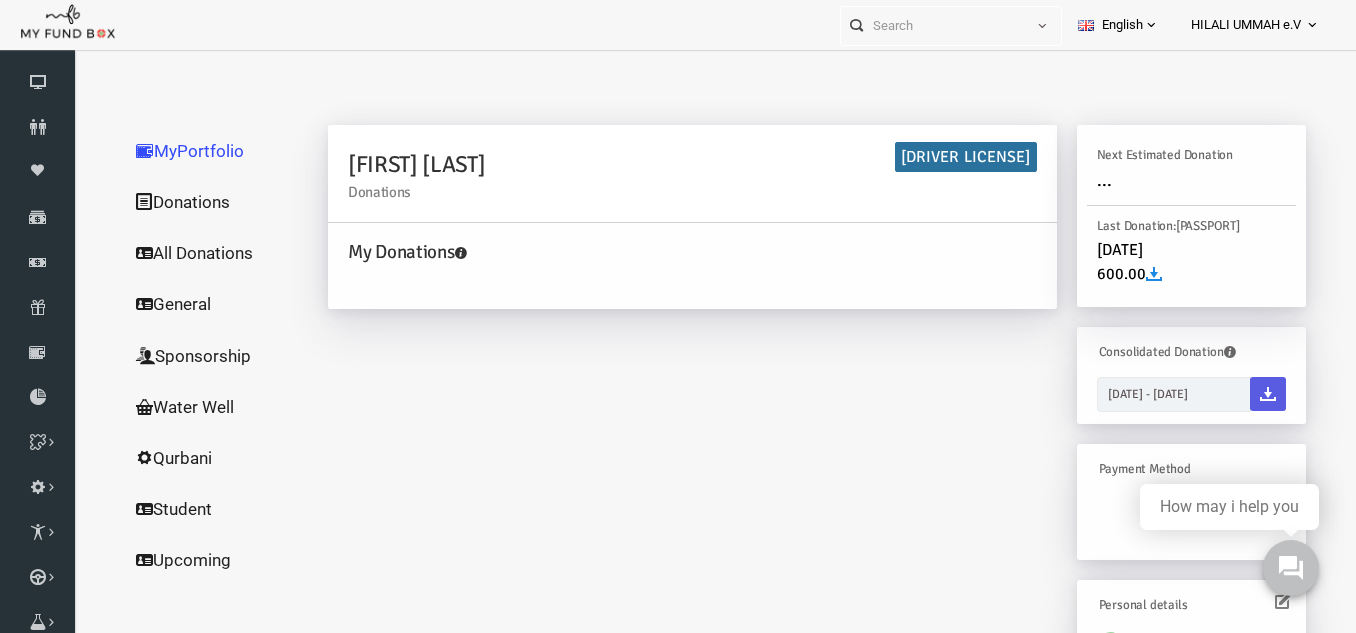 click on "All Donations" at bounding box center (191, 253) 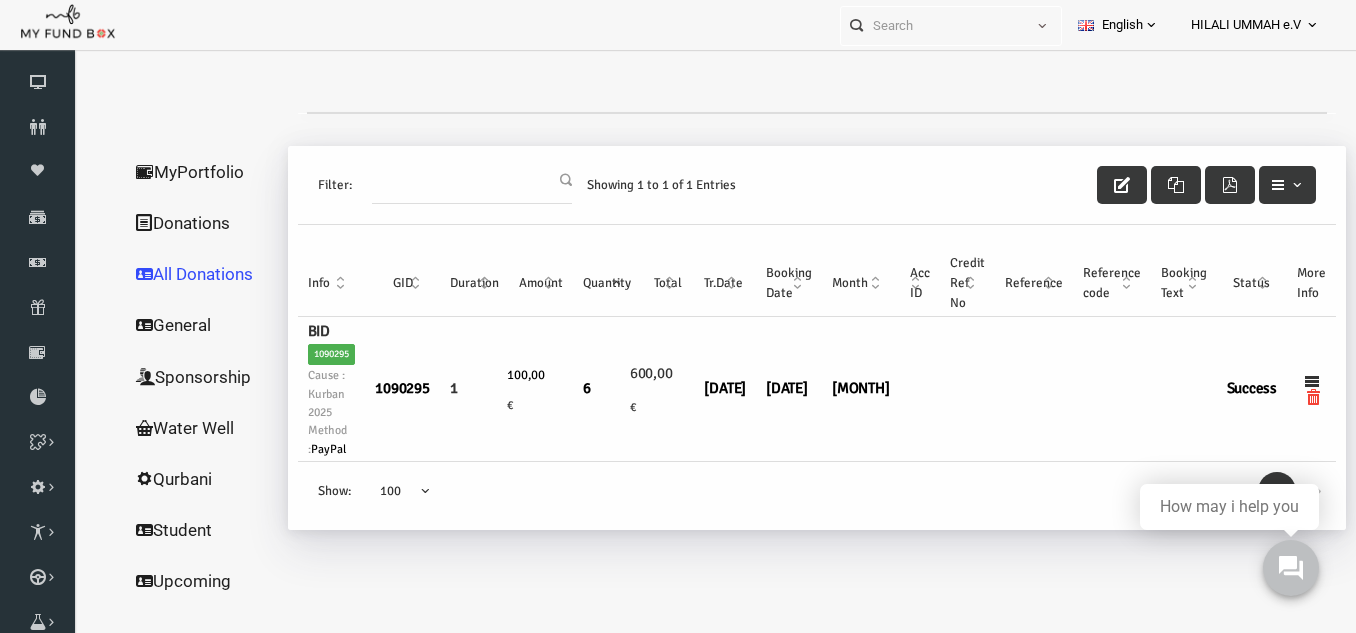 click on "Donations" at bounding box center (181, 223) 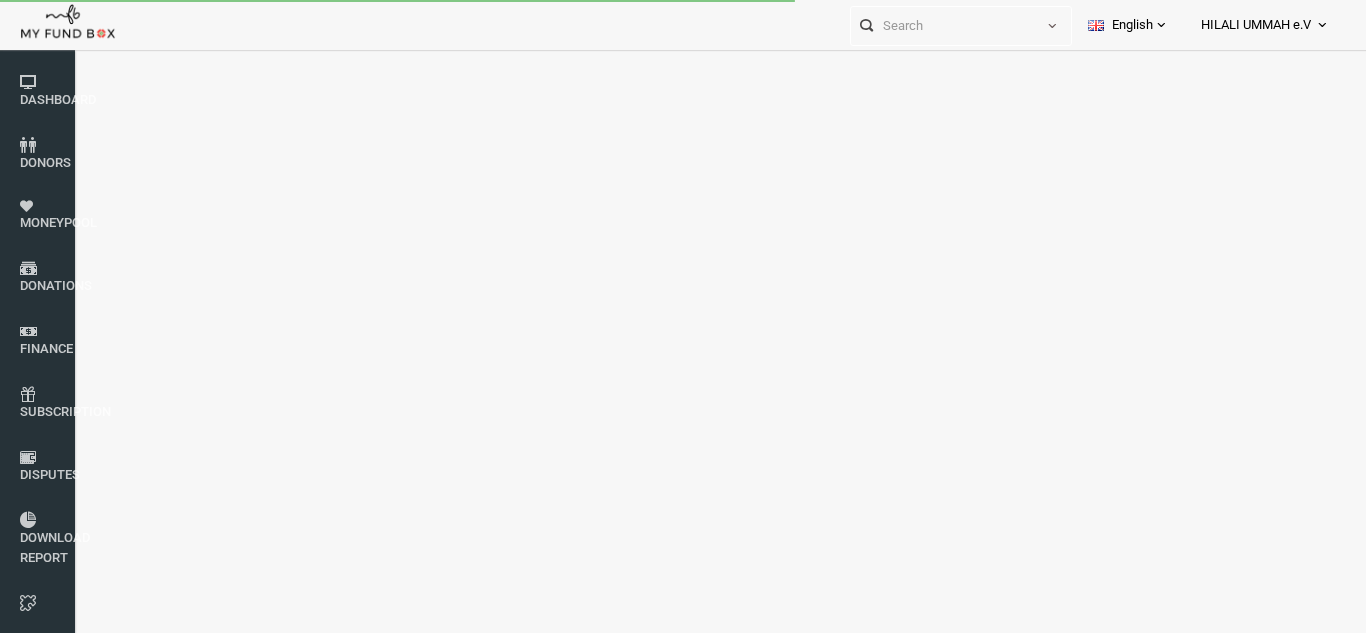 scroll, scrollTop: 0, scrollLeft: 0, axis: both 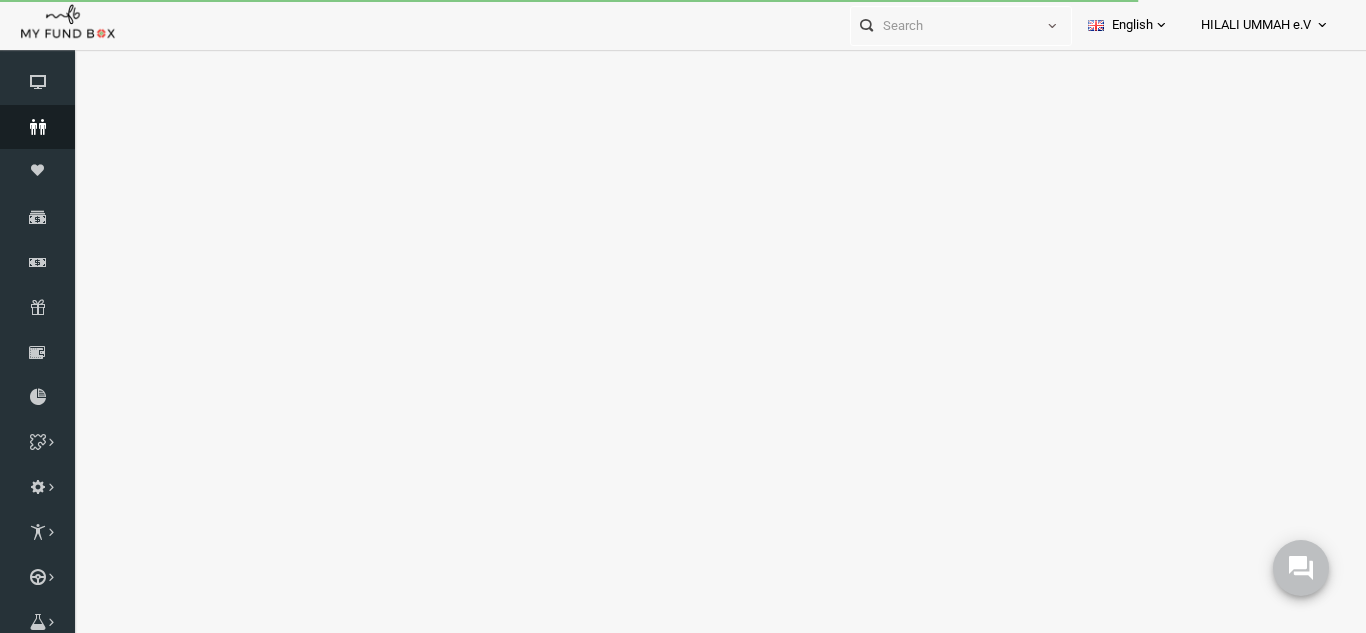 click at bounding box center [37, 127] 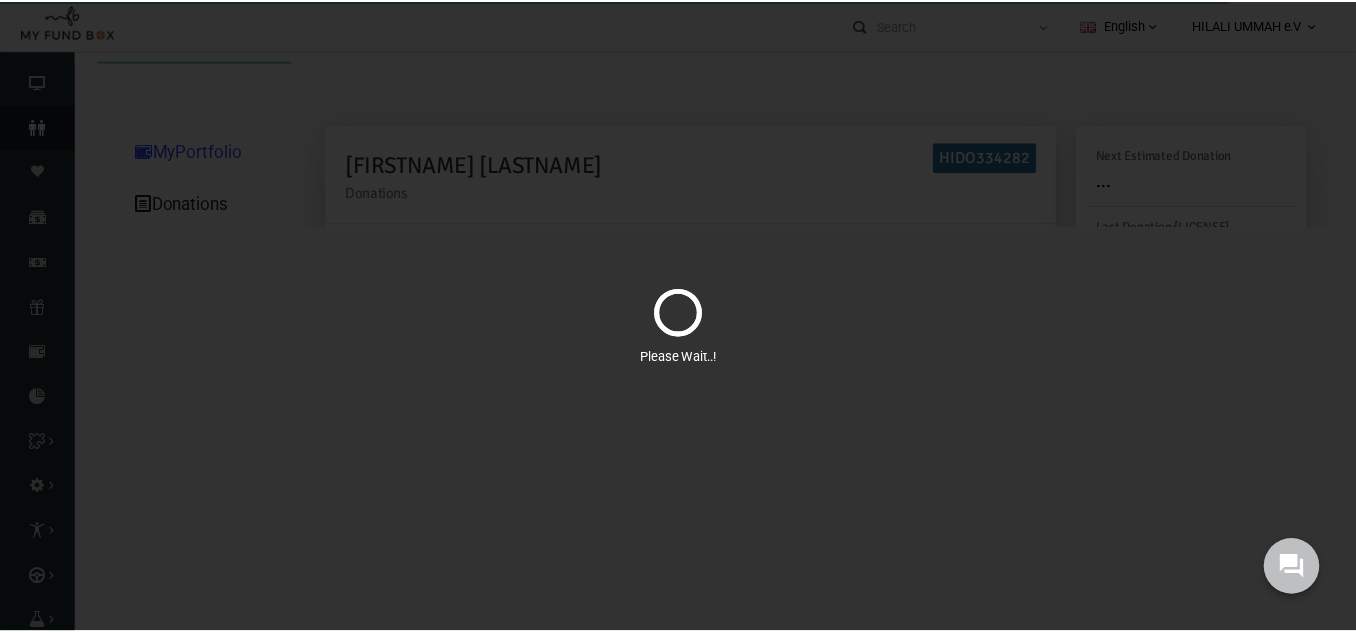 scroll, scrollTop: 0, scrollLeft: 0, axis: both 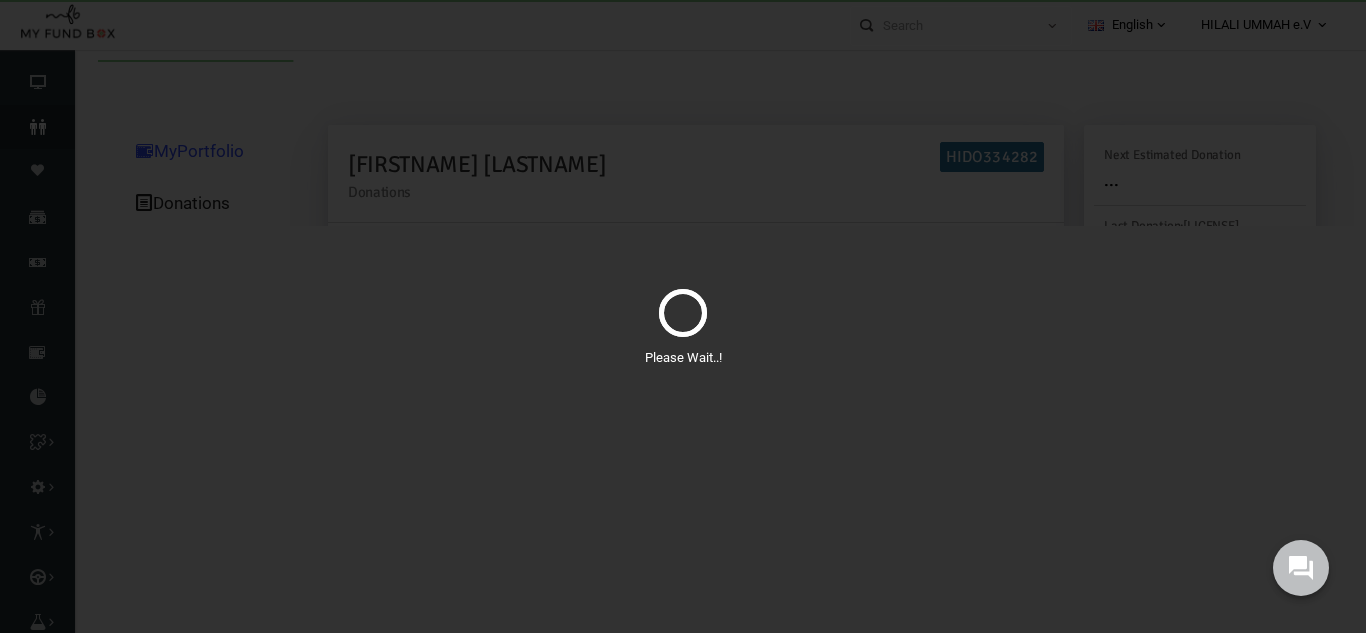 type on "[DD]-[MM]-[YYYY] - [DD]-[MM]-[YYYY]" 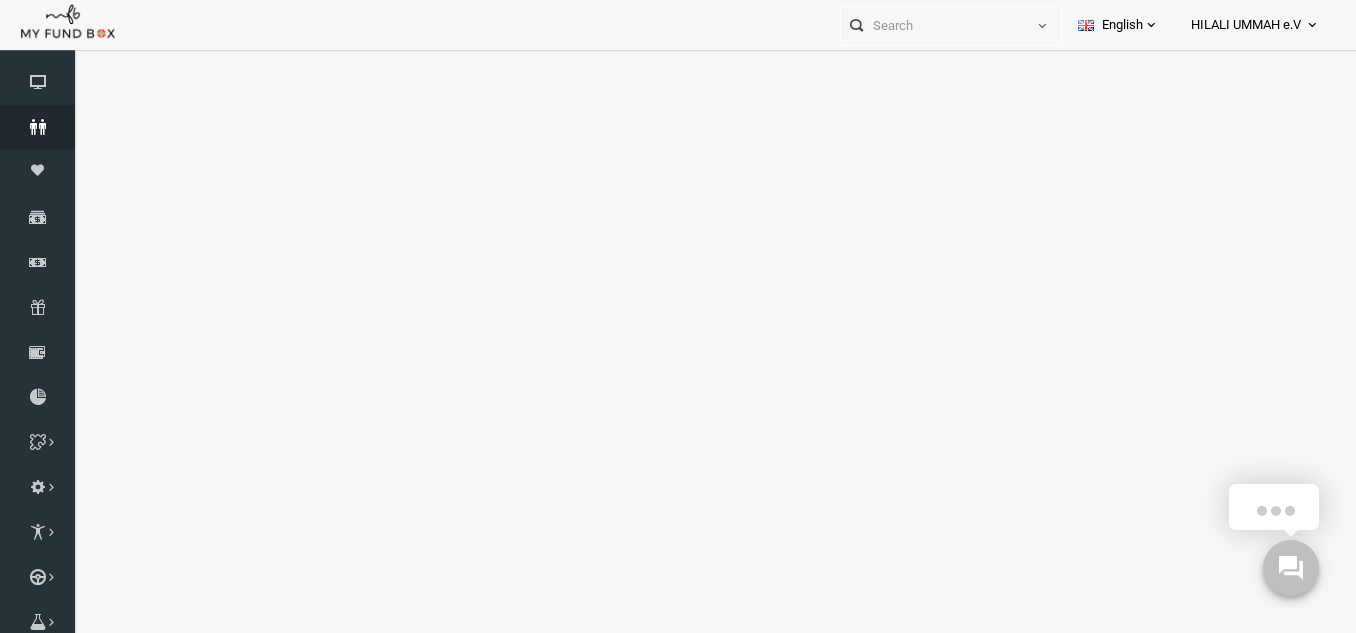 select on "100" 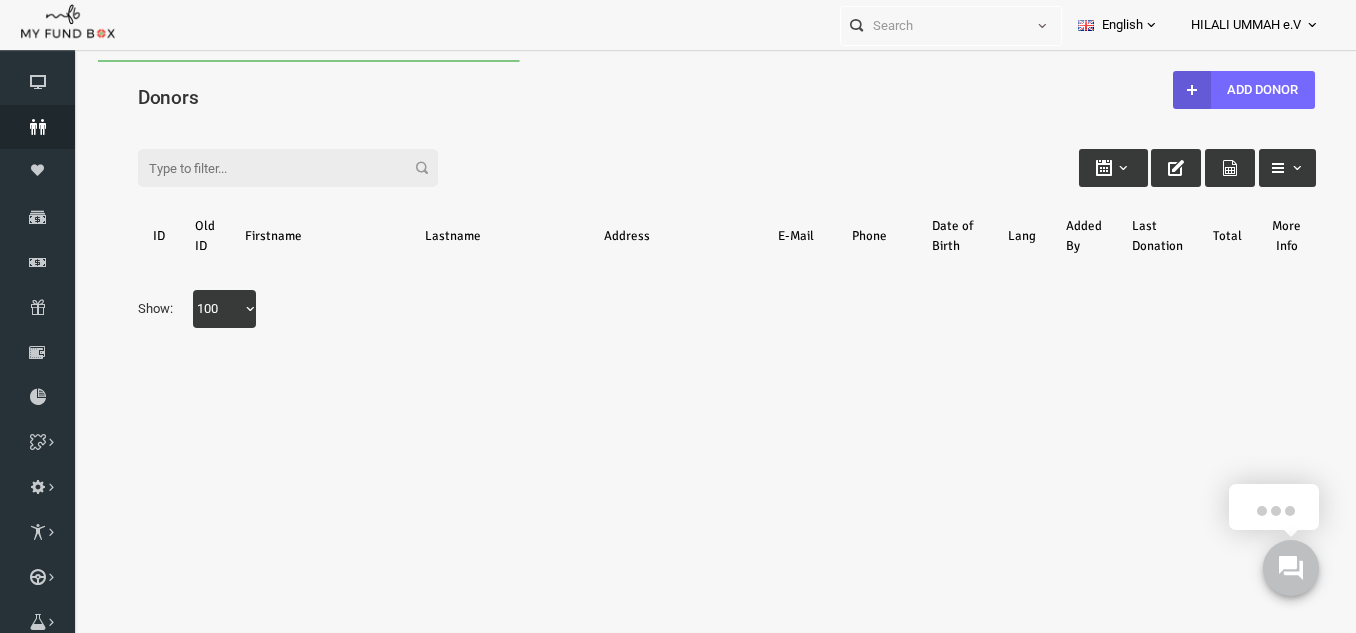 scroll, scrollTop: 0, scrollLeft: 0, axis: both 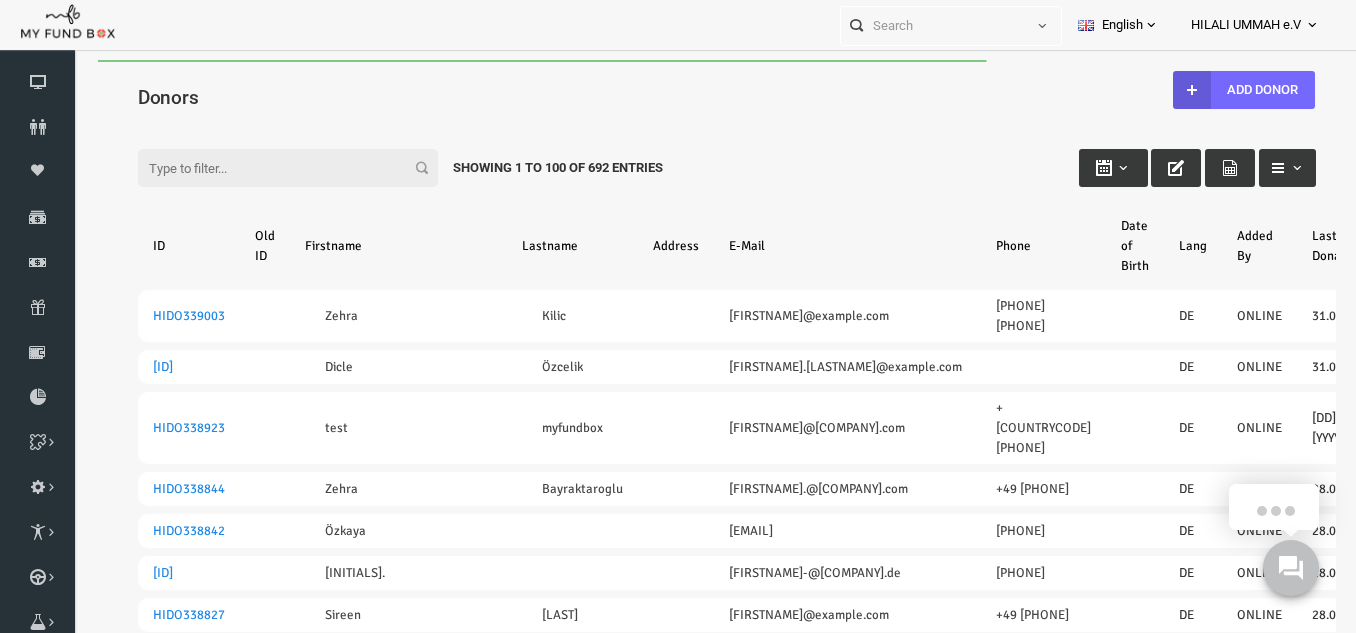 click on "Filter:" at bounding box center [261, 168] 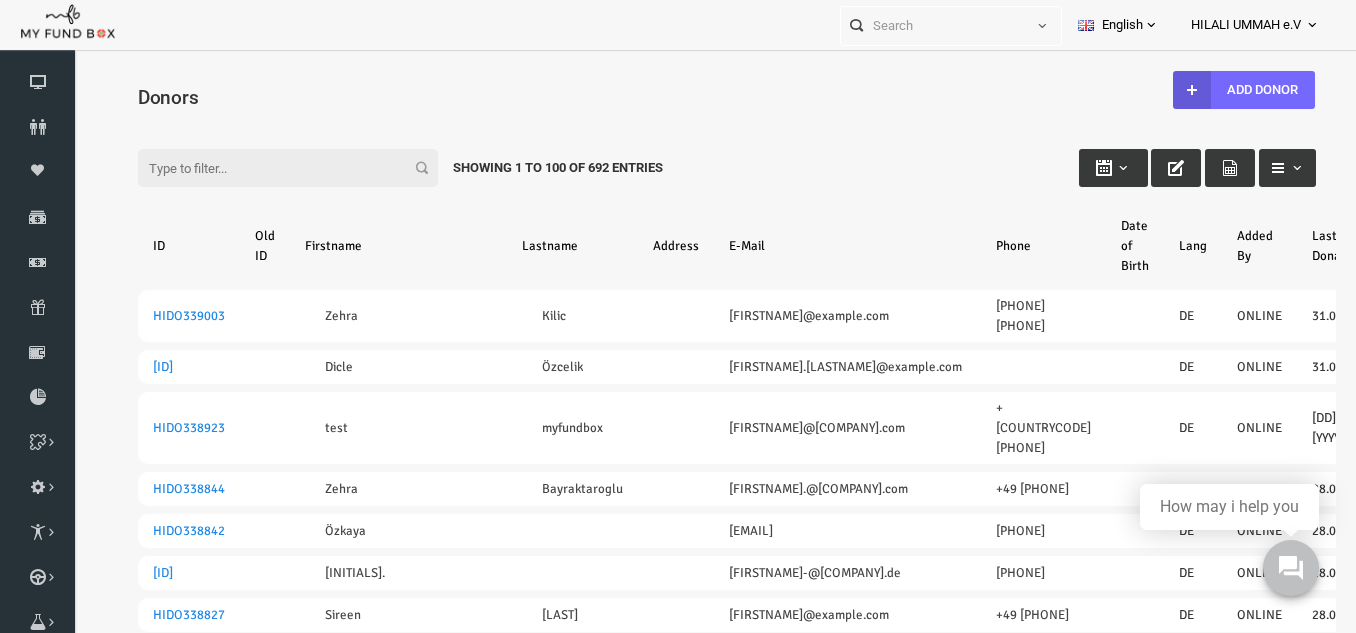 paste on "HIDO334282" 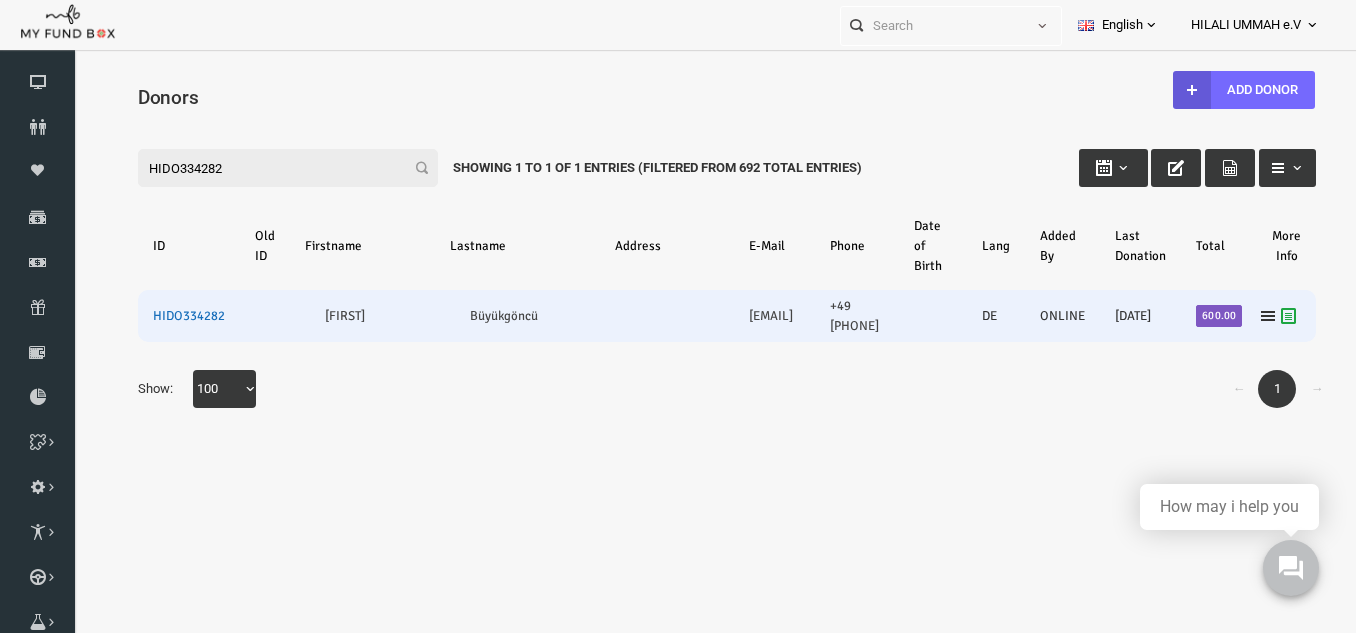 type on "HIDO334282" 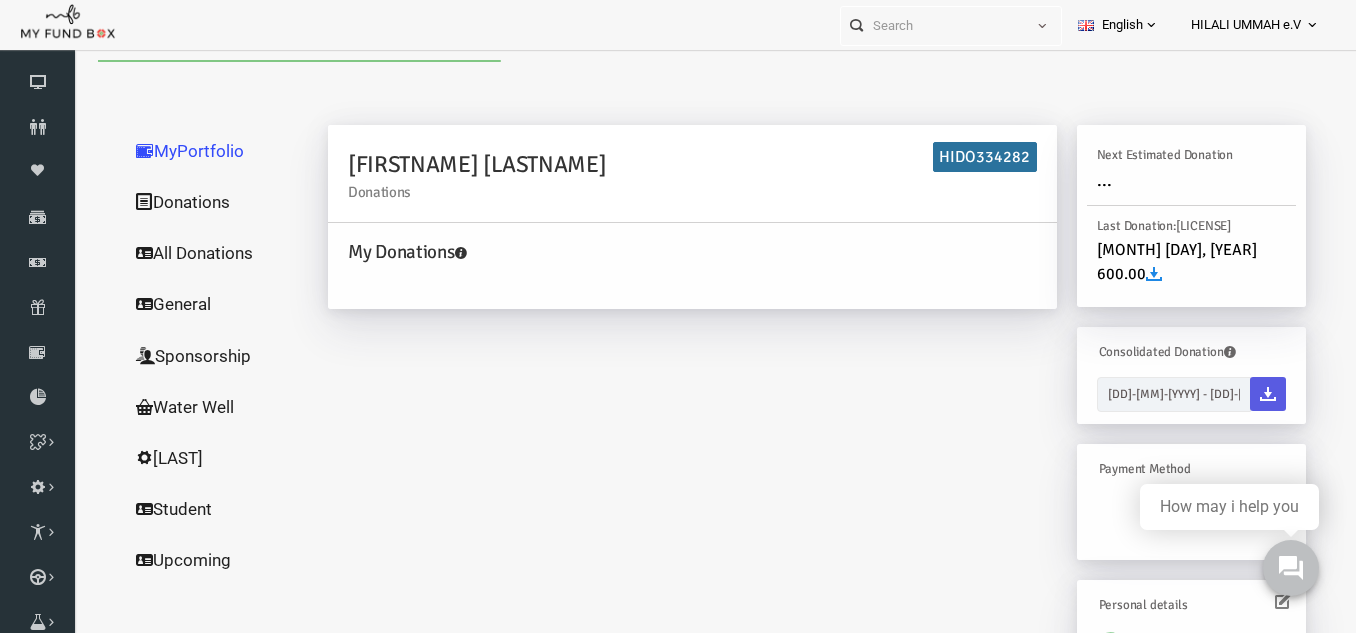 scroll, scrollTop: 0, scrollLeft: 0, axis: both 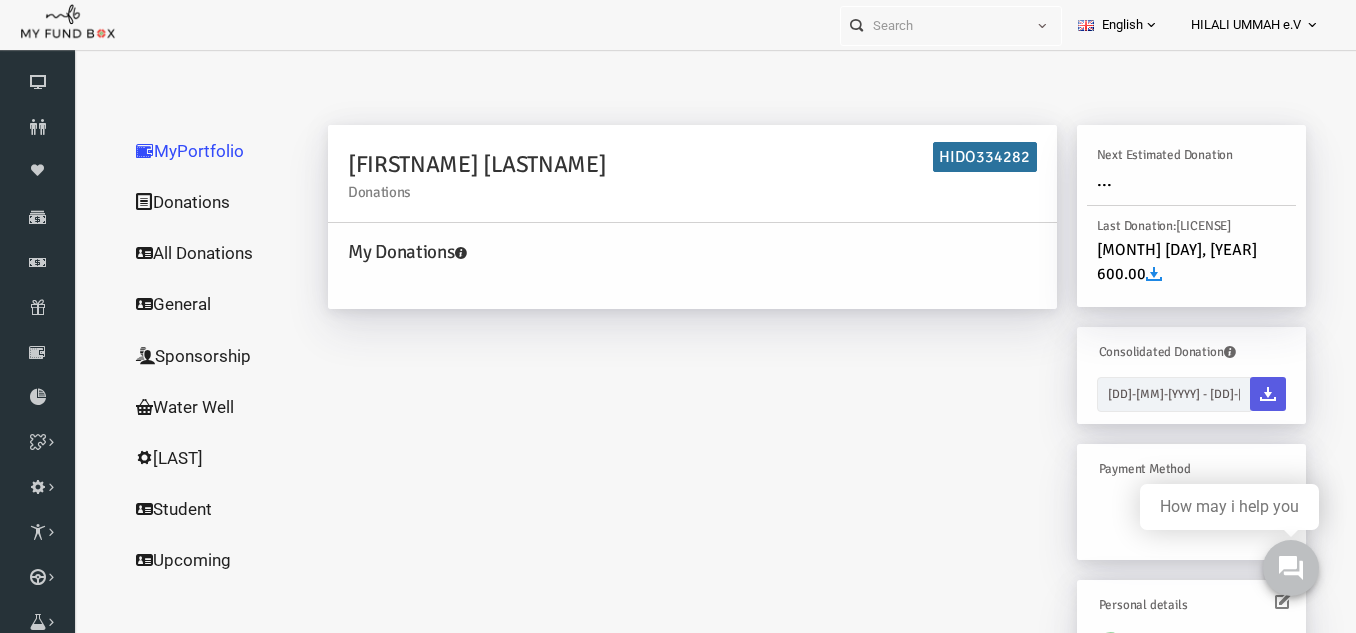 click on "Donations" at bounding box center [191, 202] 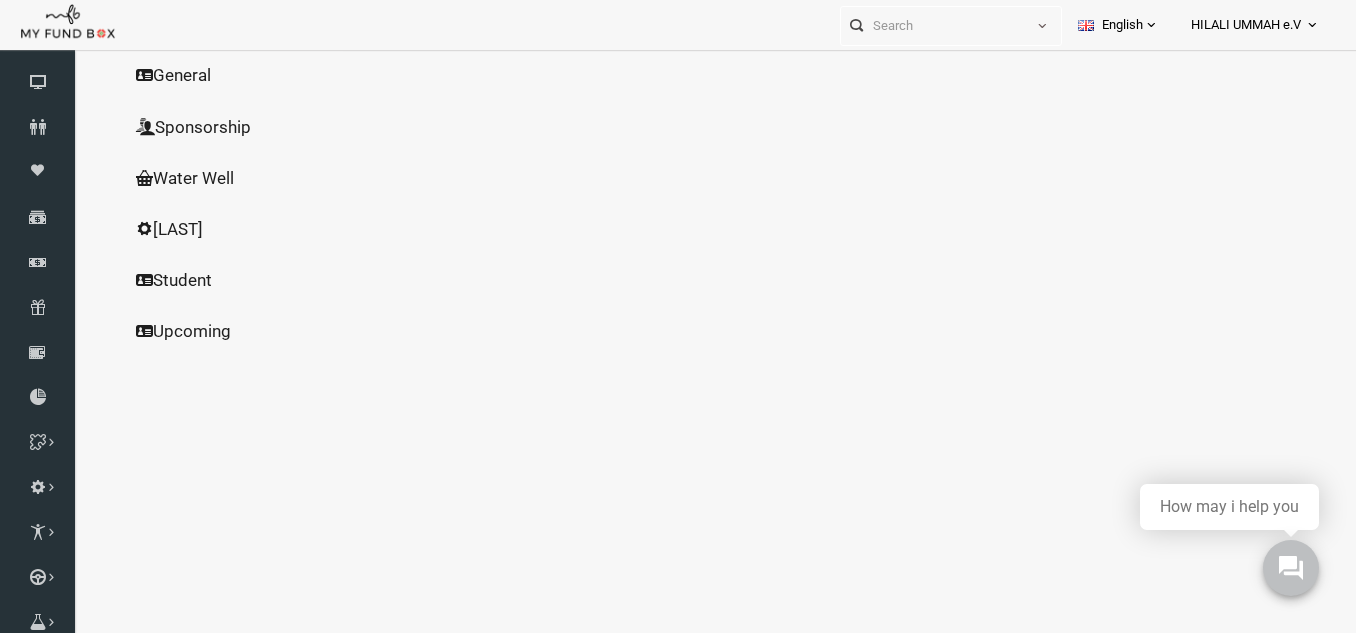 scroll, scrollTop: 0, scrollLeft: 0, axis: both 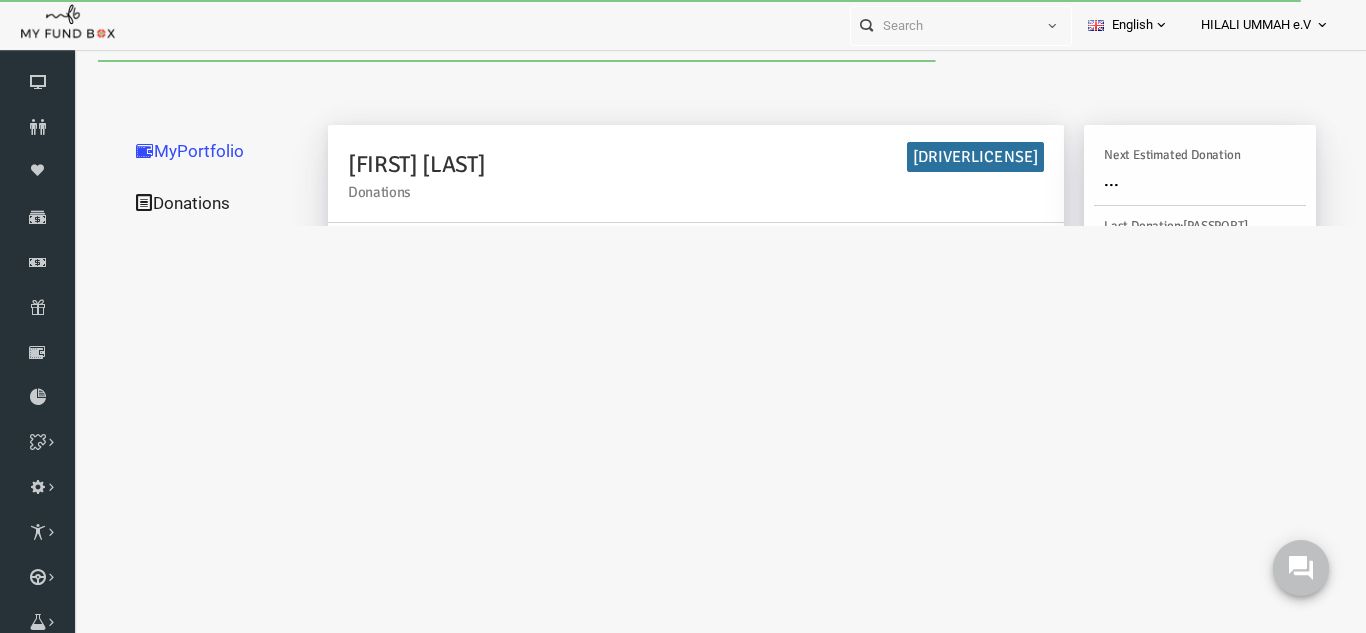 type on "[DATE] - [DATE]" 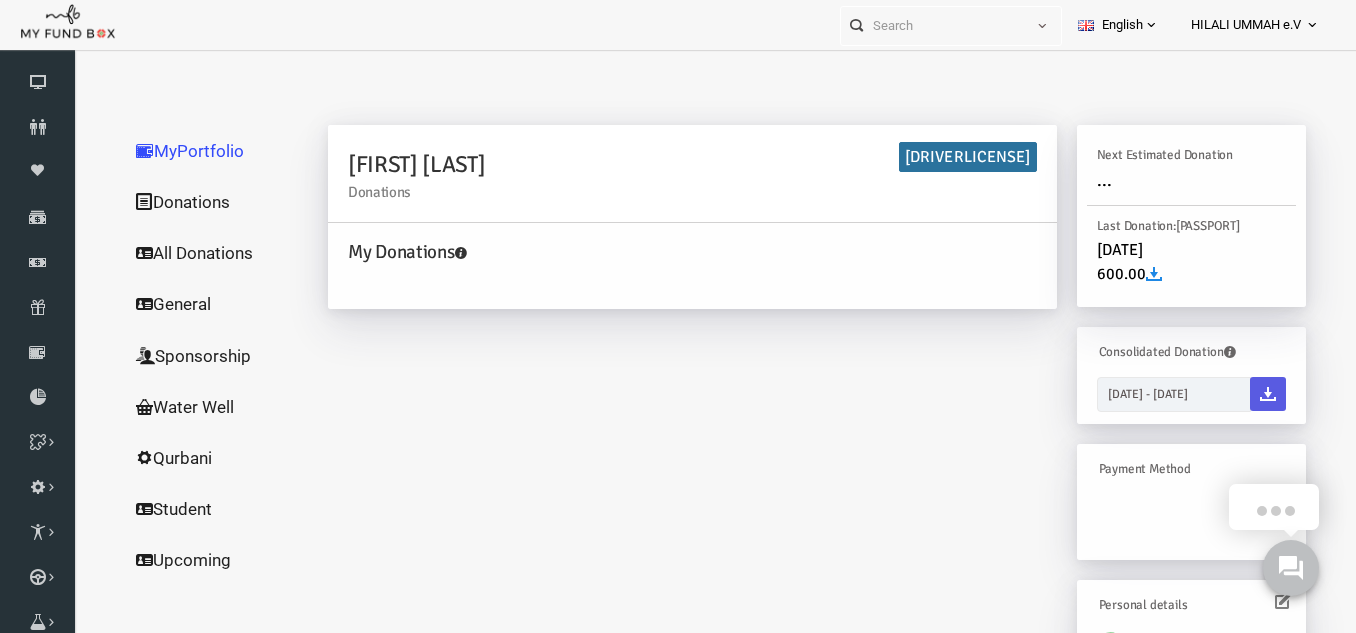 click on "Donations" at bounding box center [191, 202] 